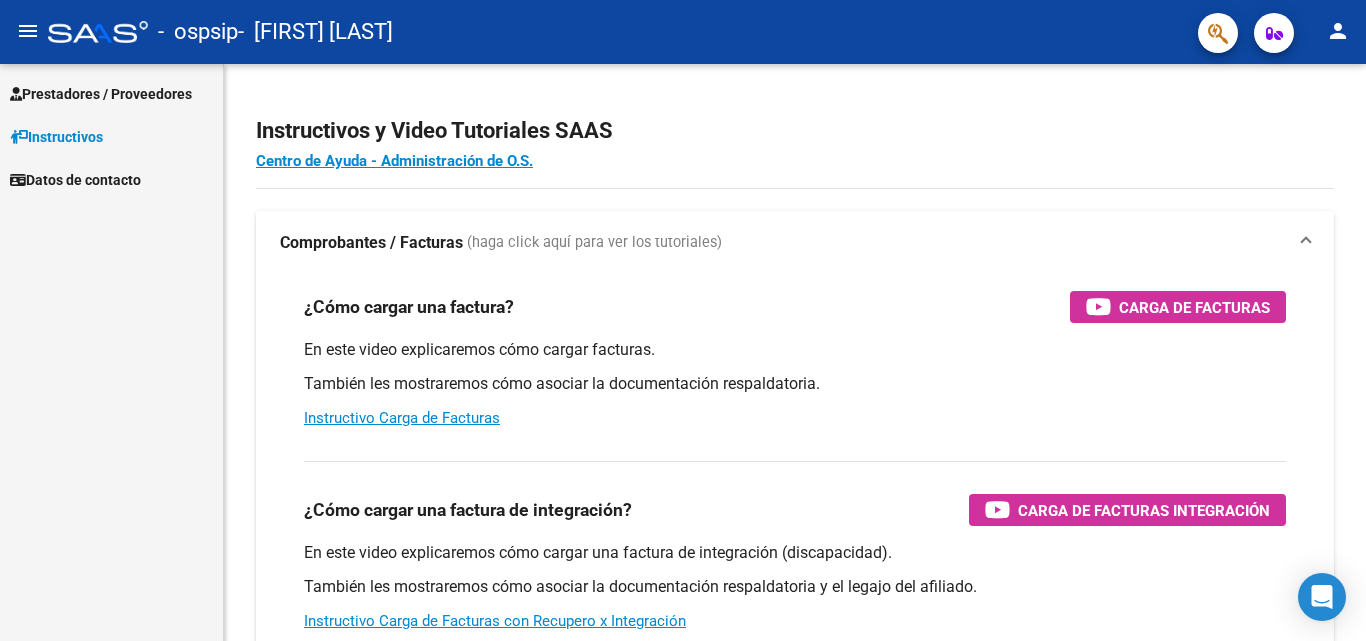 scroll, scrollTop: 0, scrollLeft: 0, axis: both 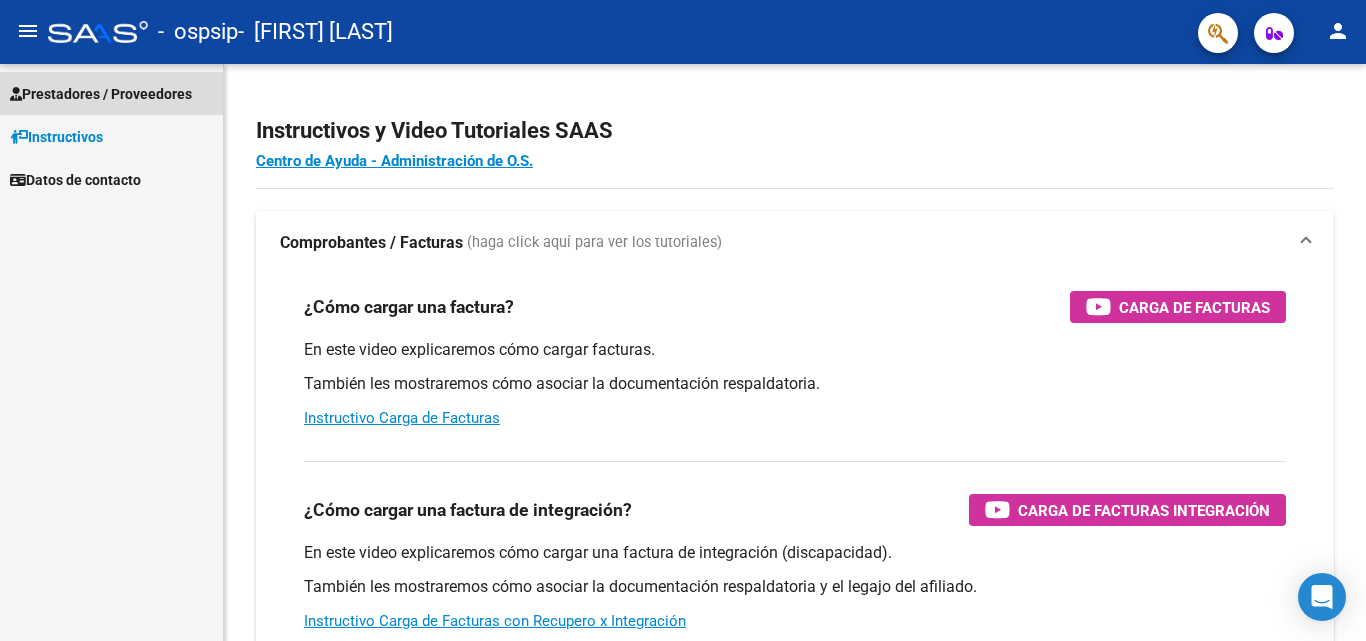 click on "Prestadores / Proveedores" at bounding box center [101, 94] 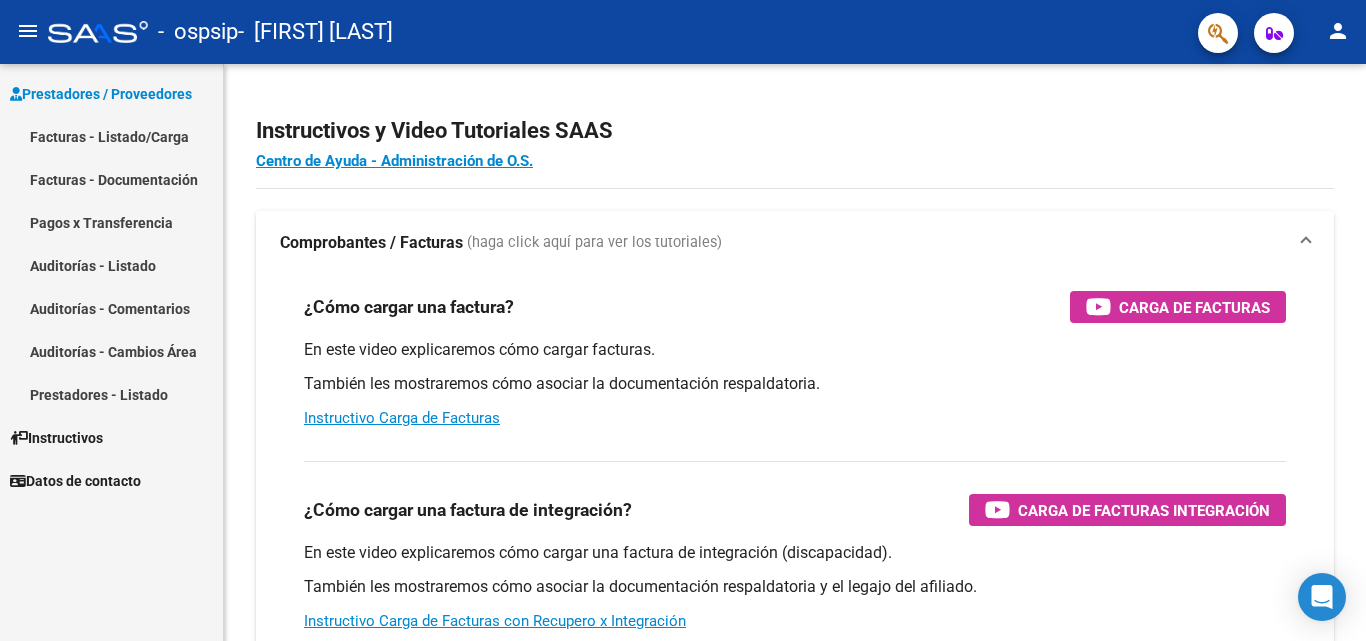 click on "Facturas - Listado/Carga" at bounding box center (111, 136) 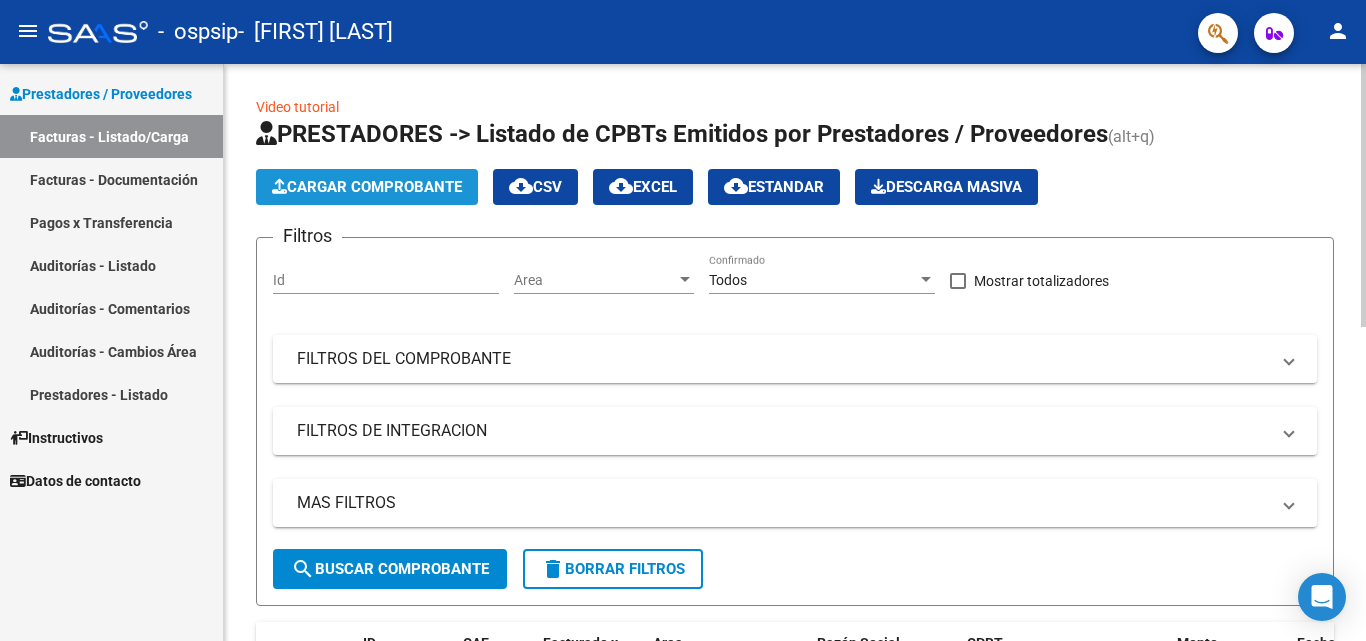 click on "Cargar Comprobante" 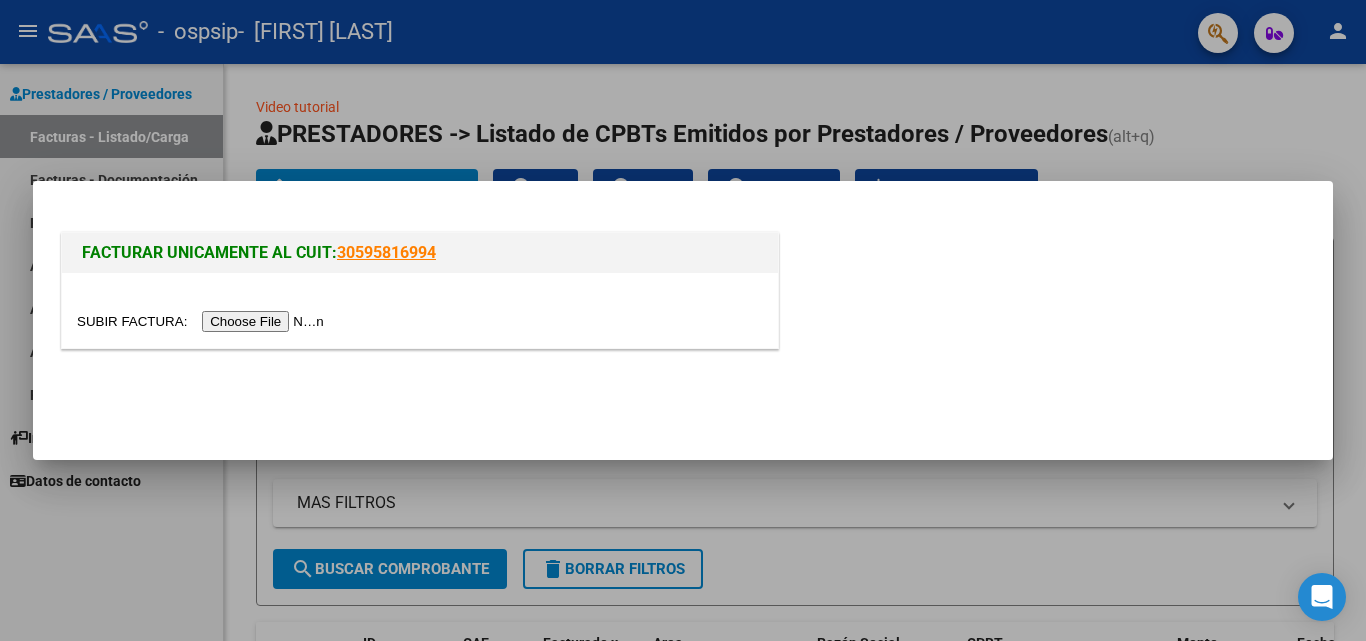 click at bounding box center (203, 321) 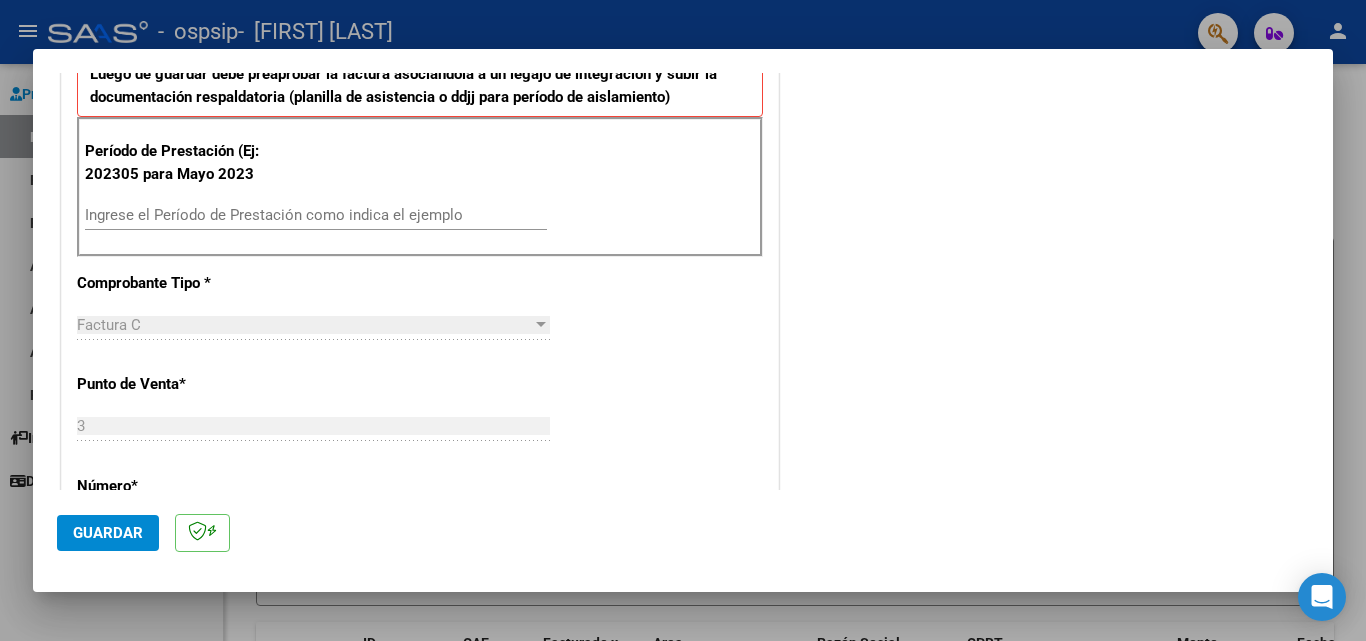 scroll, scrollTop: 546, scrollLeft: 0, axis: vertical 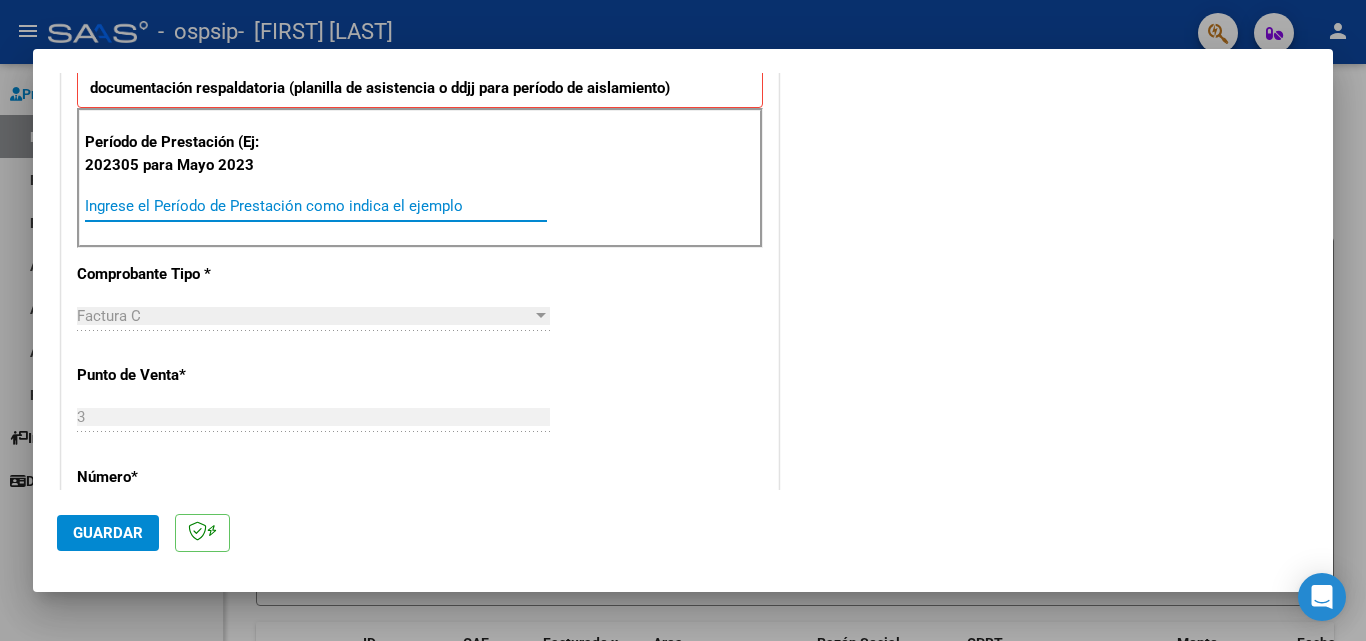 click on "Ingrese el Período de Prestación como indica el ejemplo" at bounding box center (316, 206) 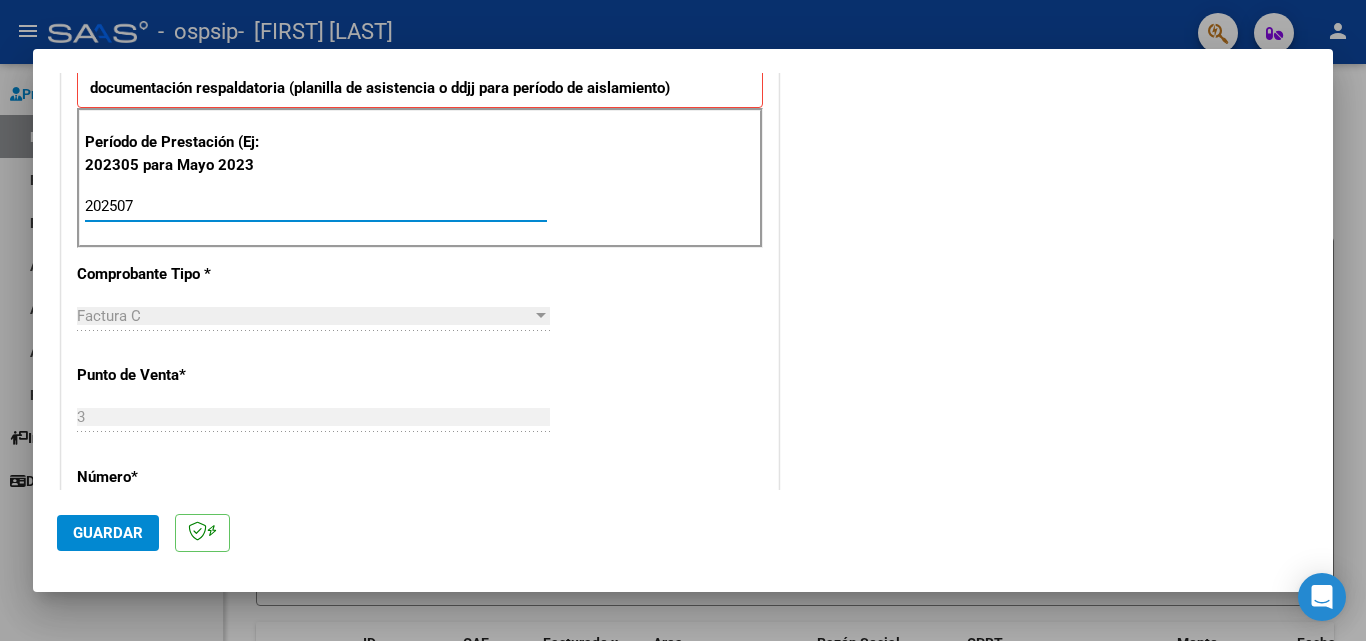 type on "202507" 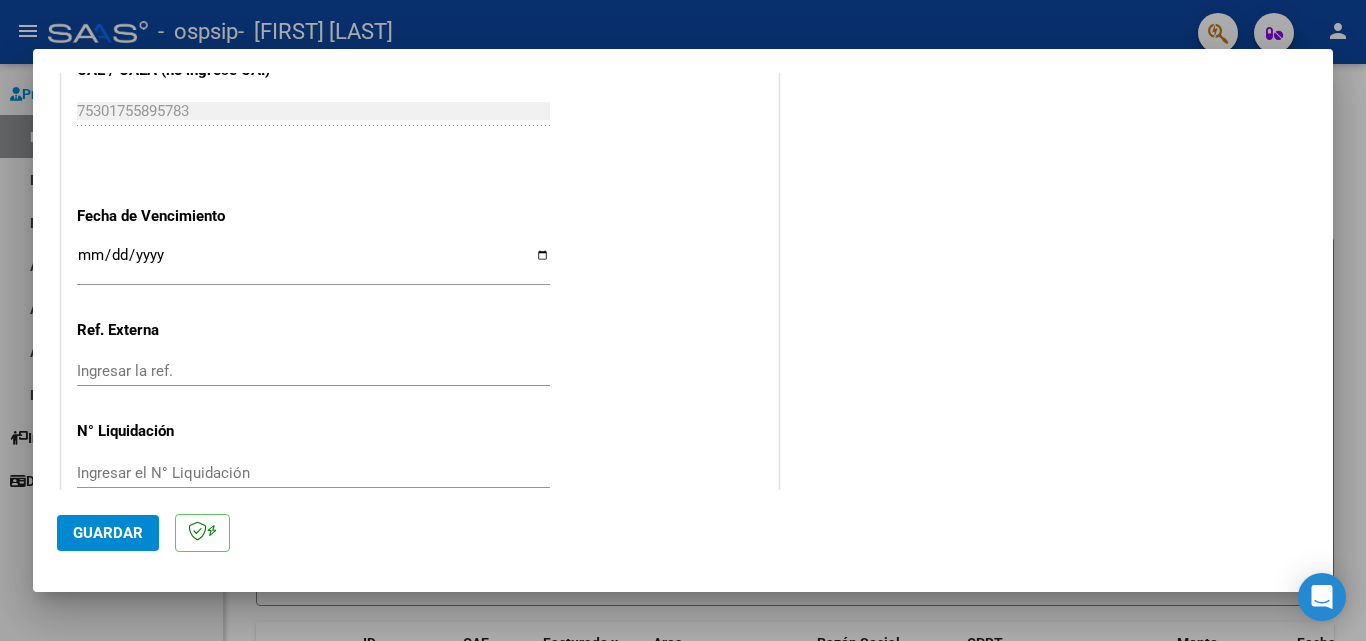 scroll, scrollTop: 1278, scrollLeft: 0, axis: vertical 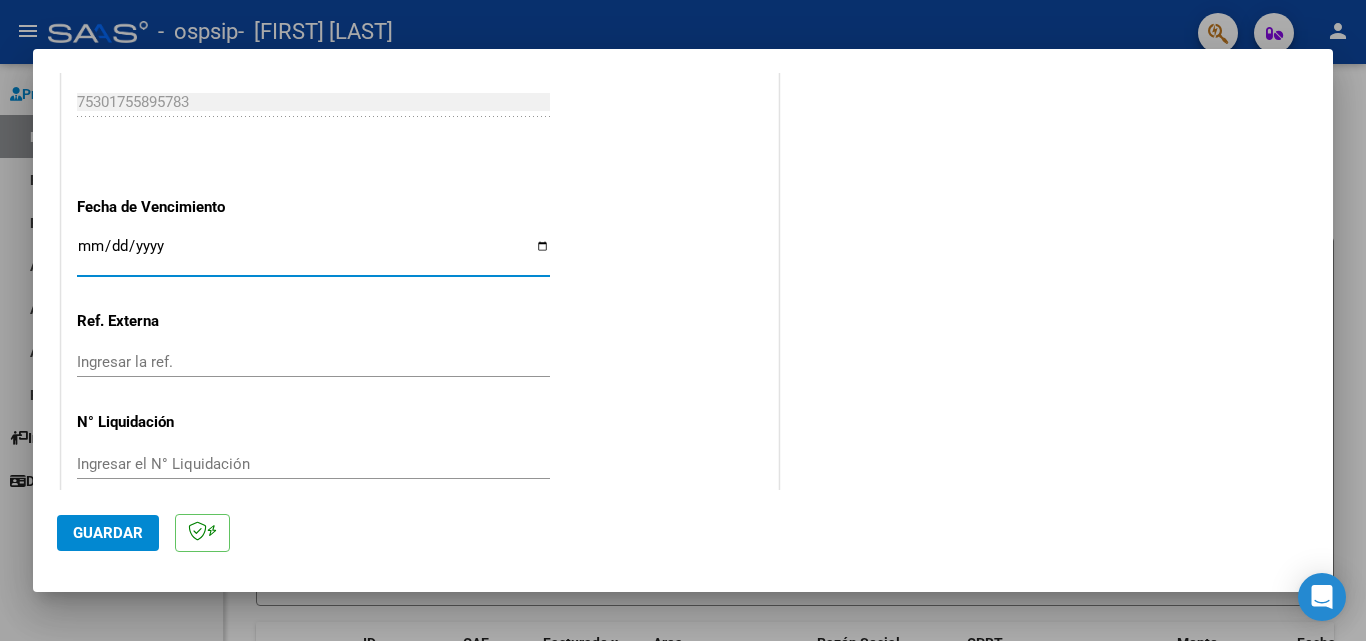 click on "Ingresar la fecha" at bounding box center [313, 254] 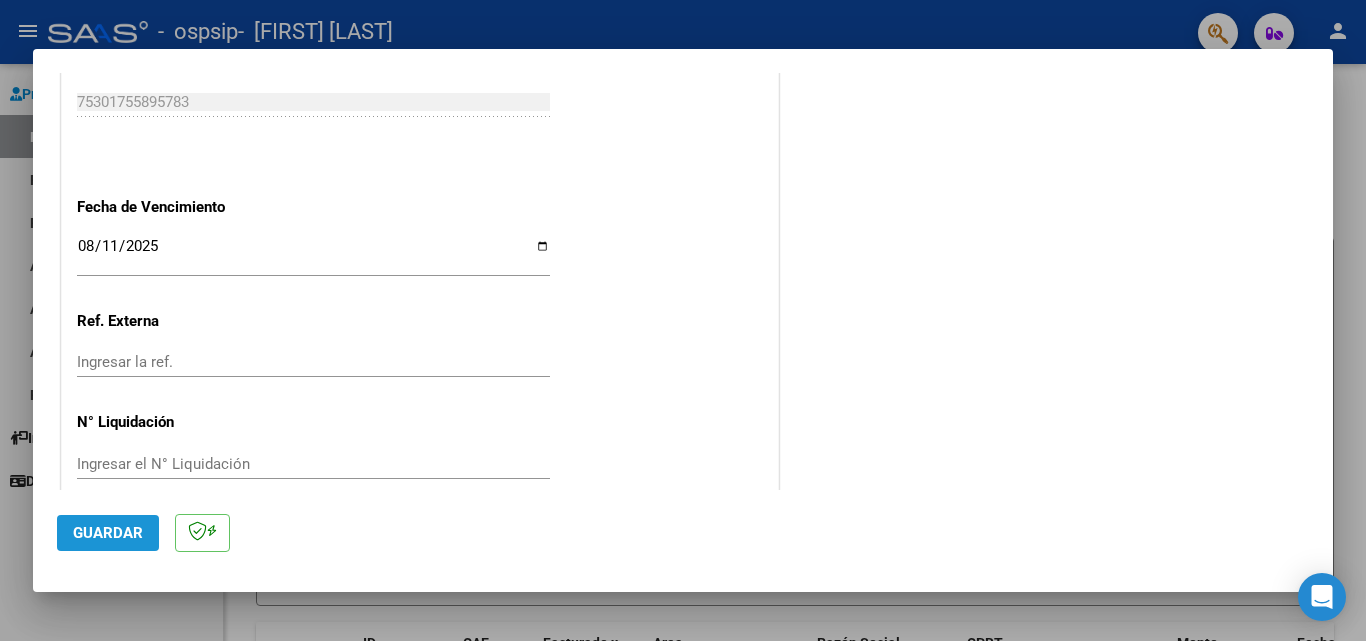click on "Guardar" 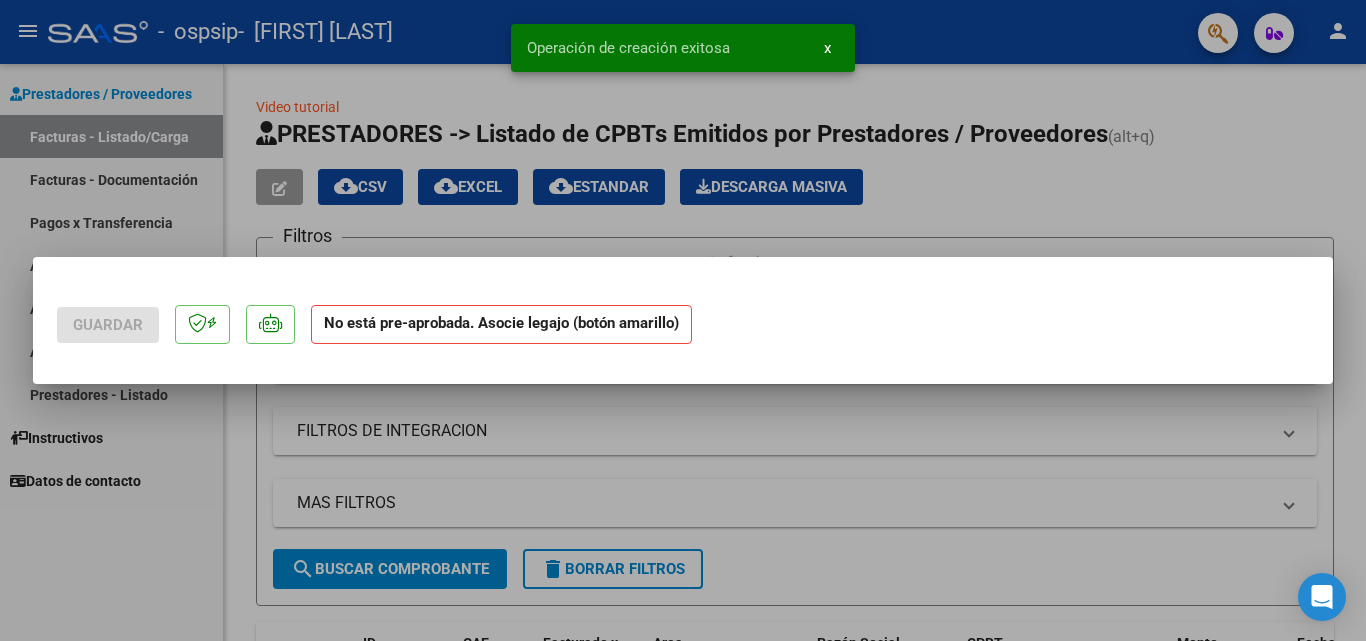 scroll, scrollTop: 0, scrollLeft: 0, axis: both 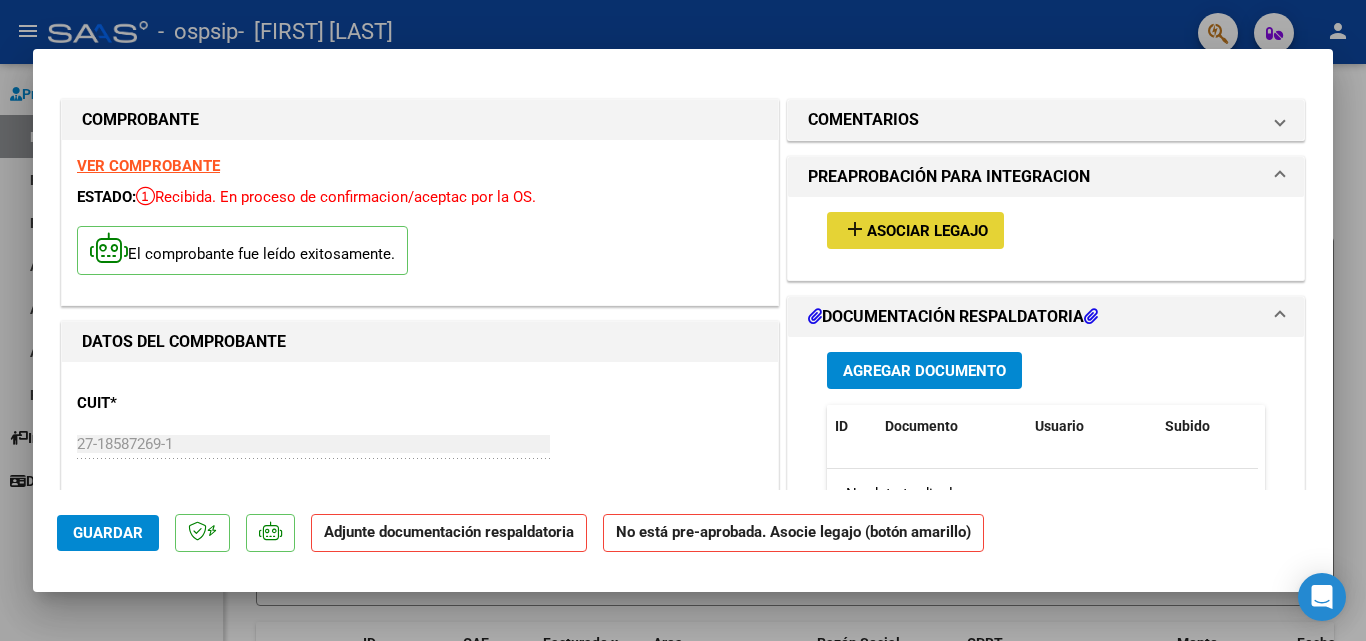 click on "Asociar Legajo" at bounding box center [927, 231] 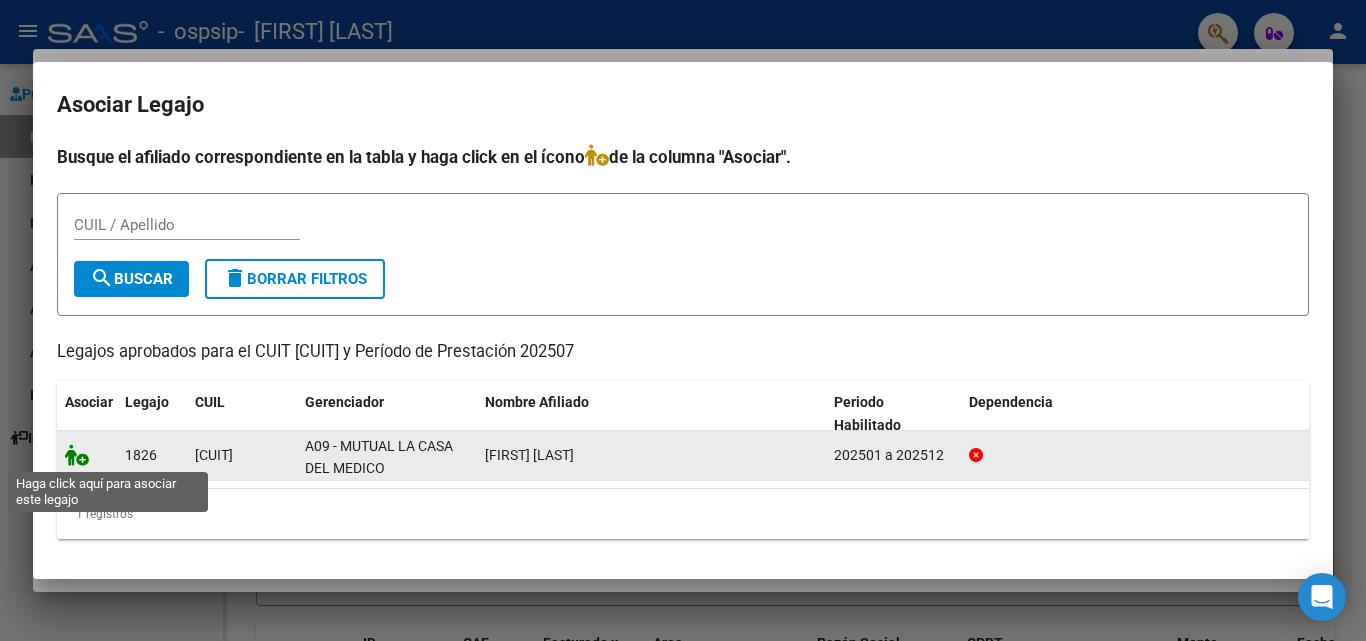 click 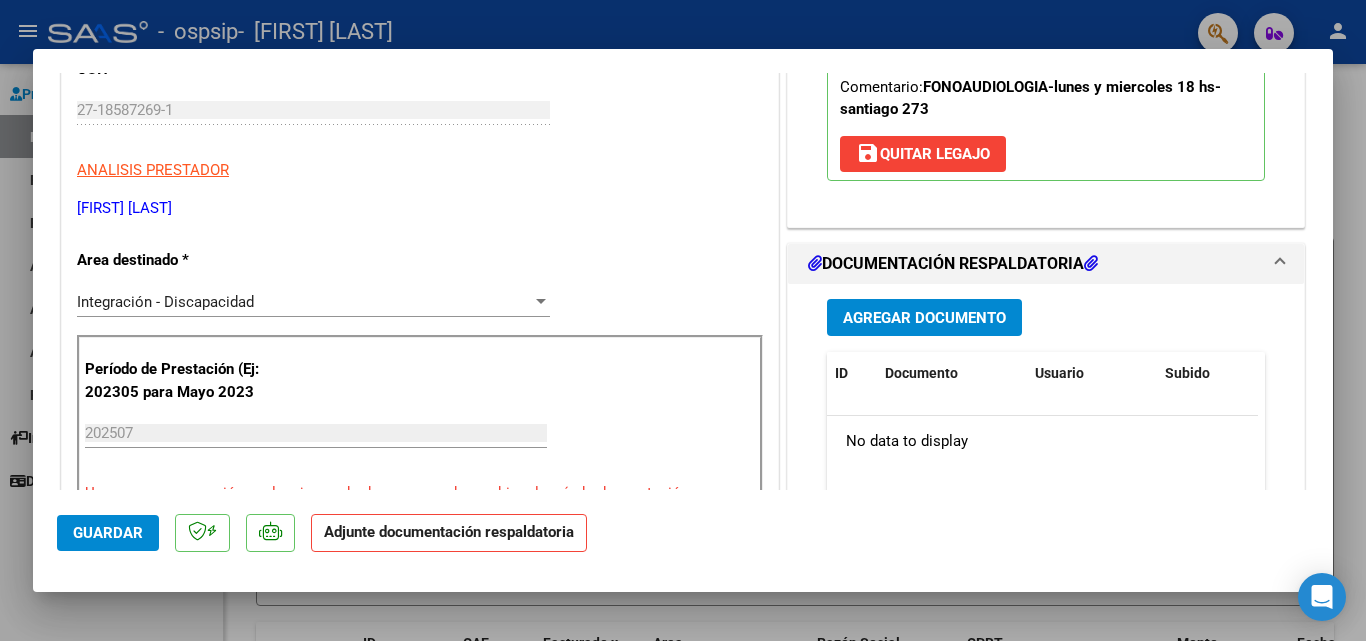 scroll, scrollTop: 367, scrollLeft: 0, axis: vertical 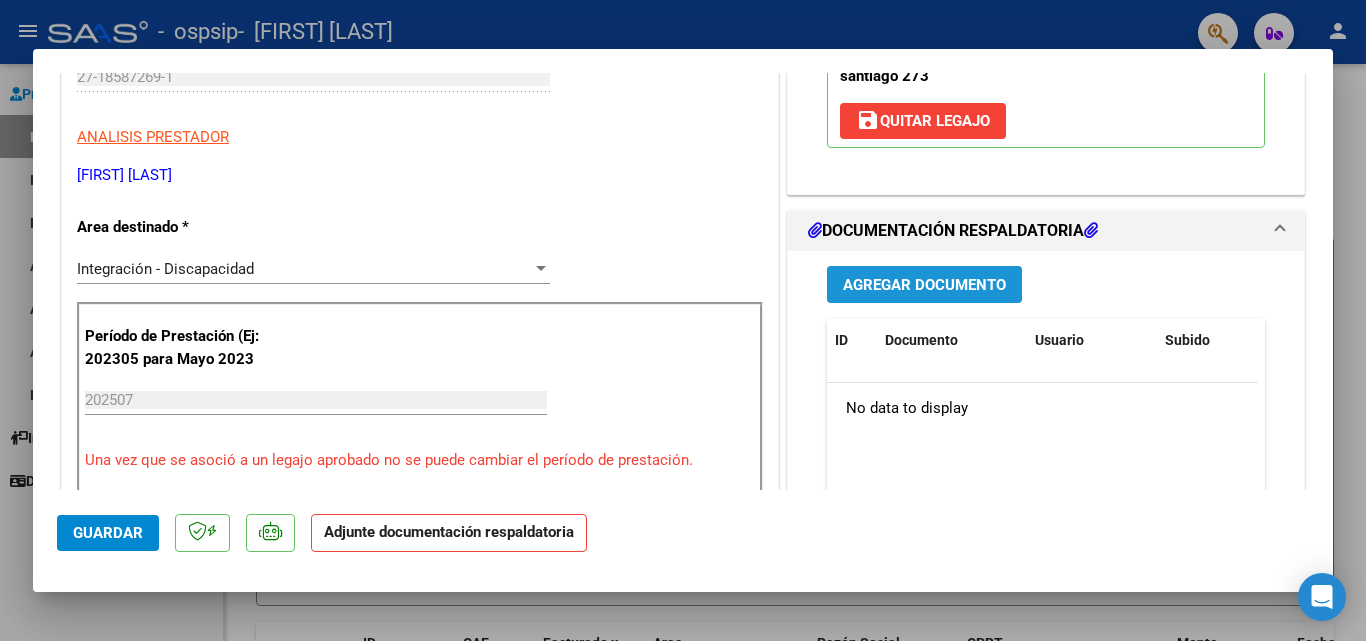 click on "Agregar Documento" at bounding box center [924, 285] 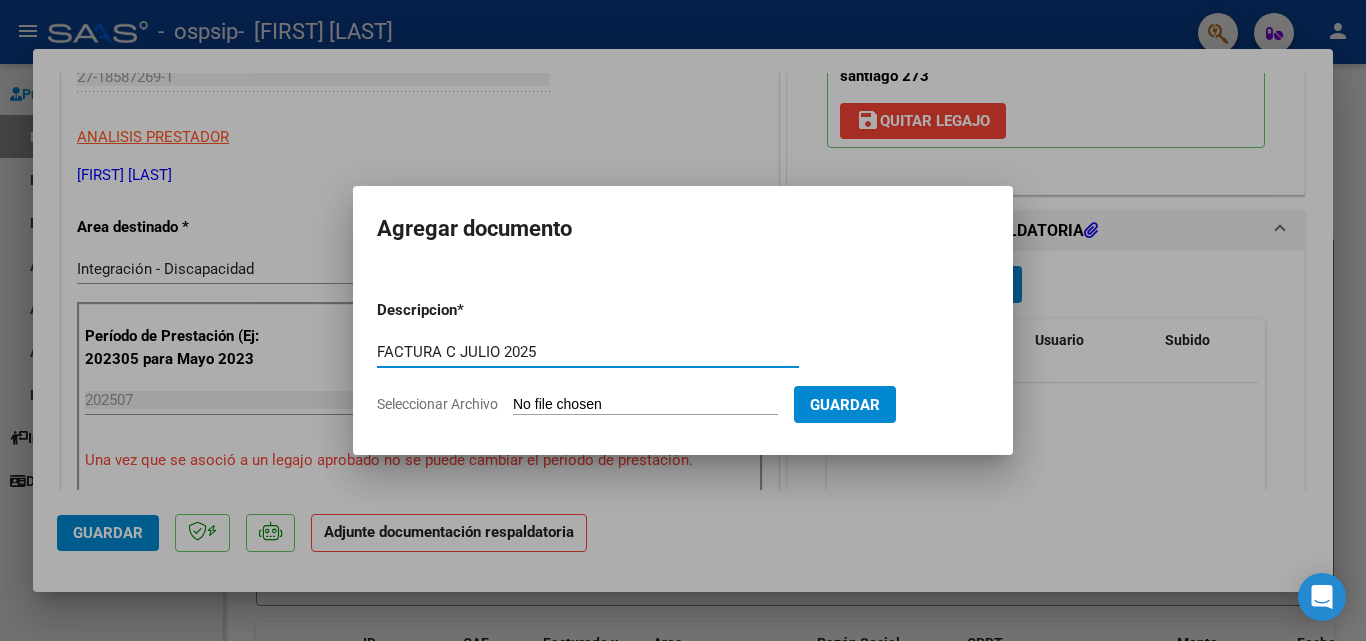 type on "FACTURA C JULIO 2025" 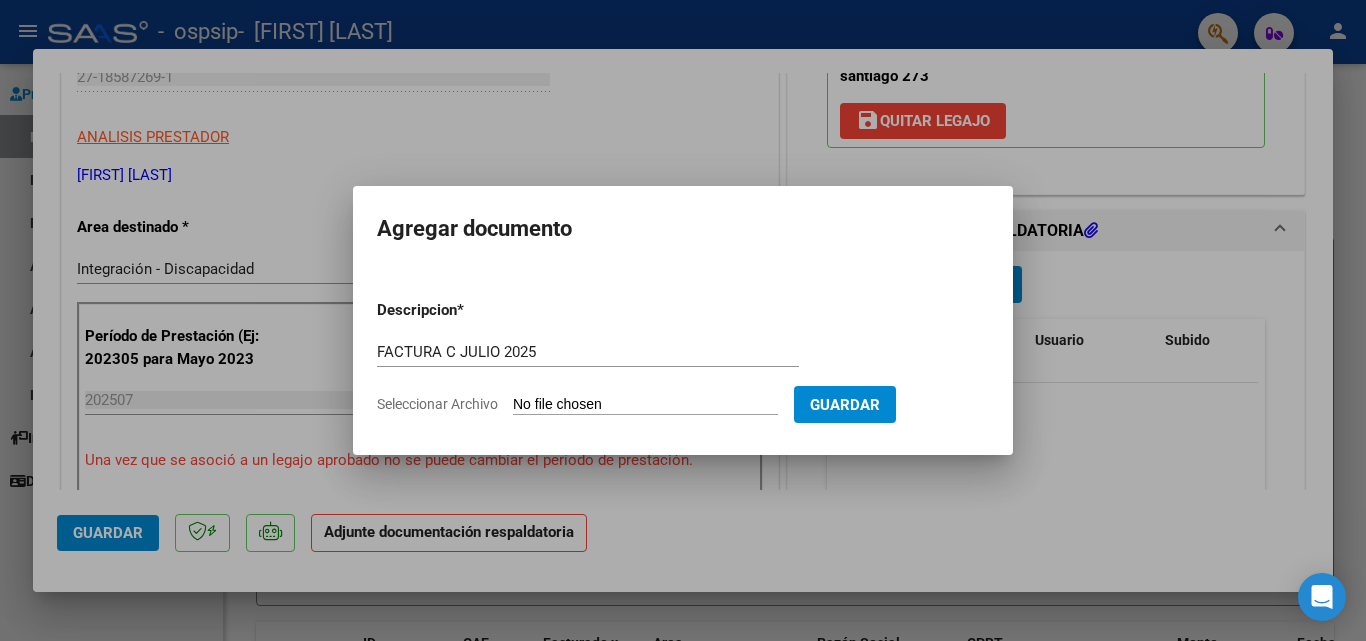 click on "Seleccionar Archivo" at bounding box center [645, 405] 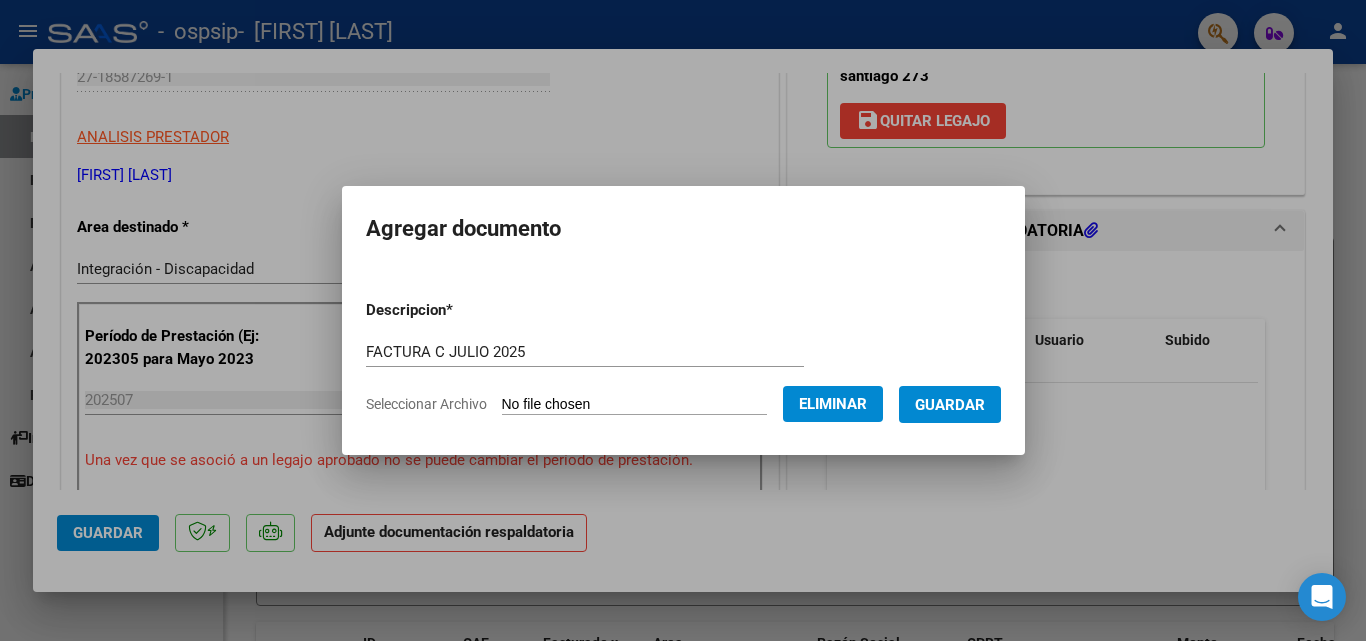 click on "Guardar" at bounding box center [950, 404] 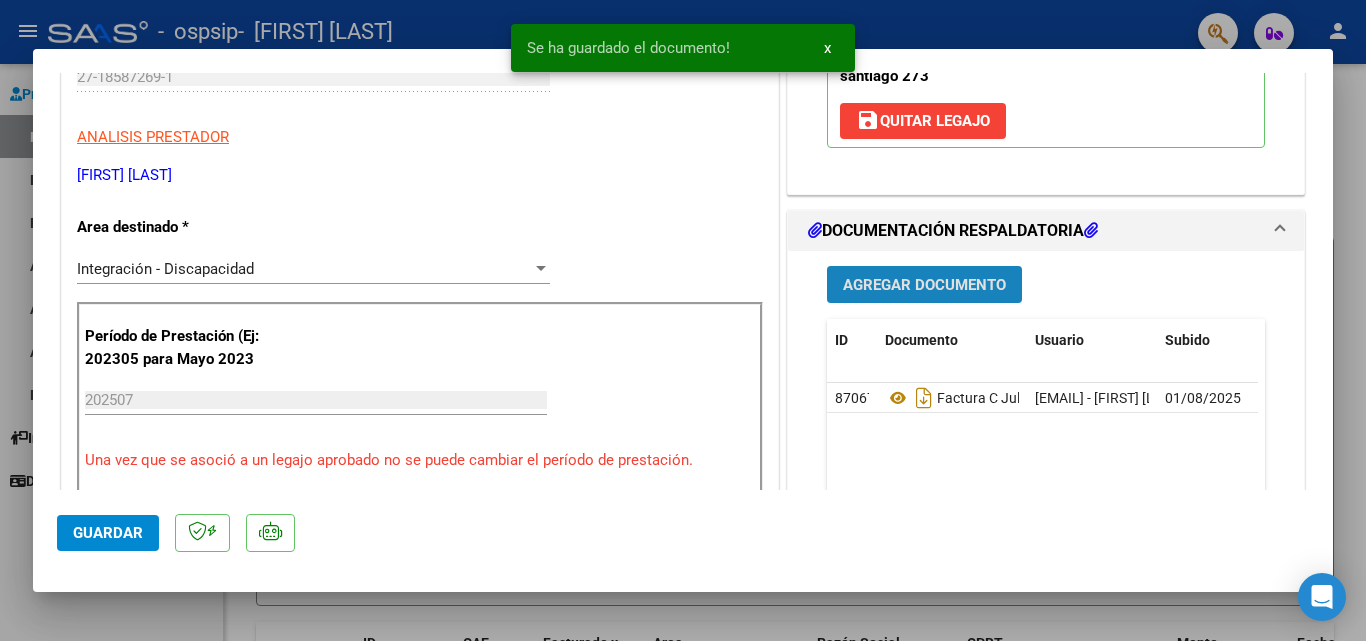 click on "Agregar Documento" at bounding box center [924, 285] 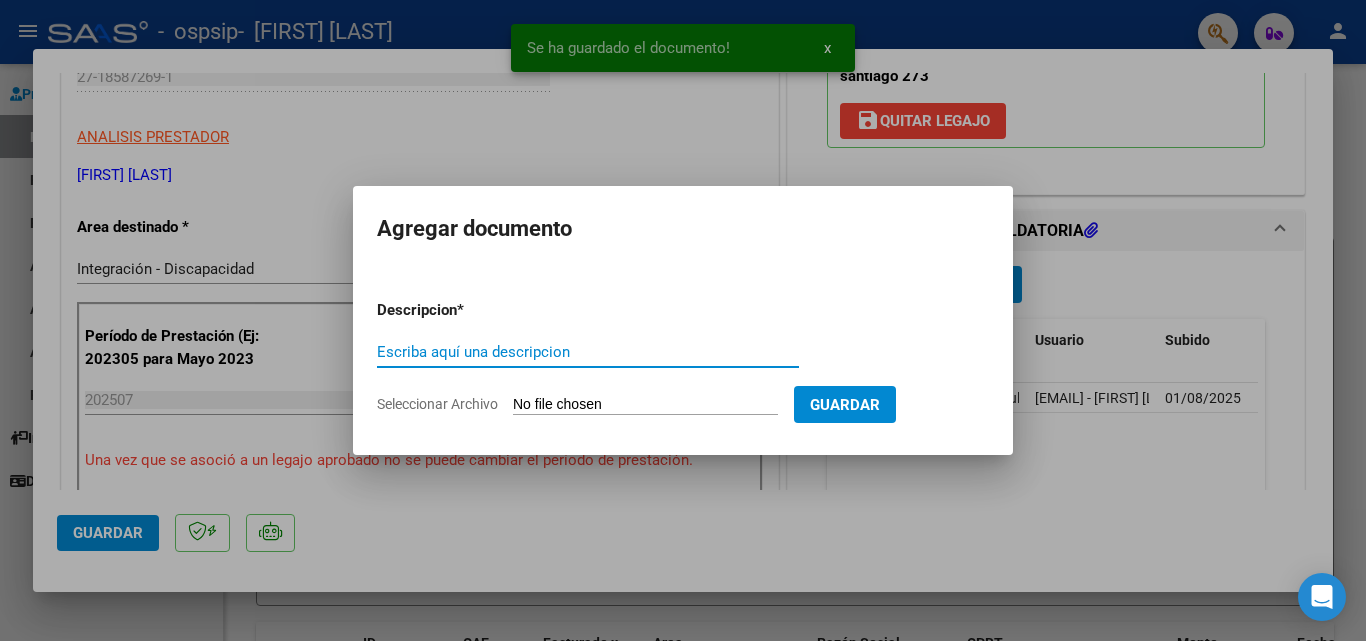 click on "Escriba aquí una descripcion" at bounding box center (588, 352) 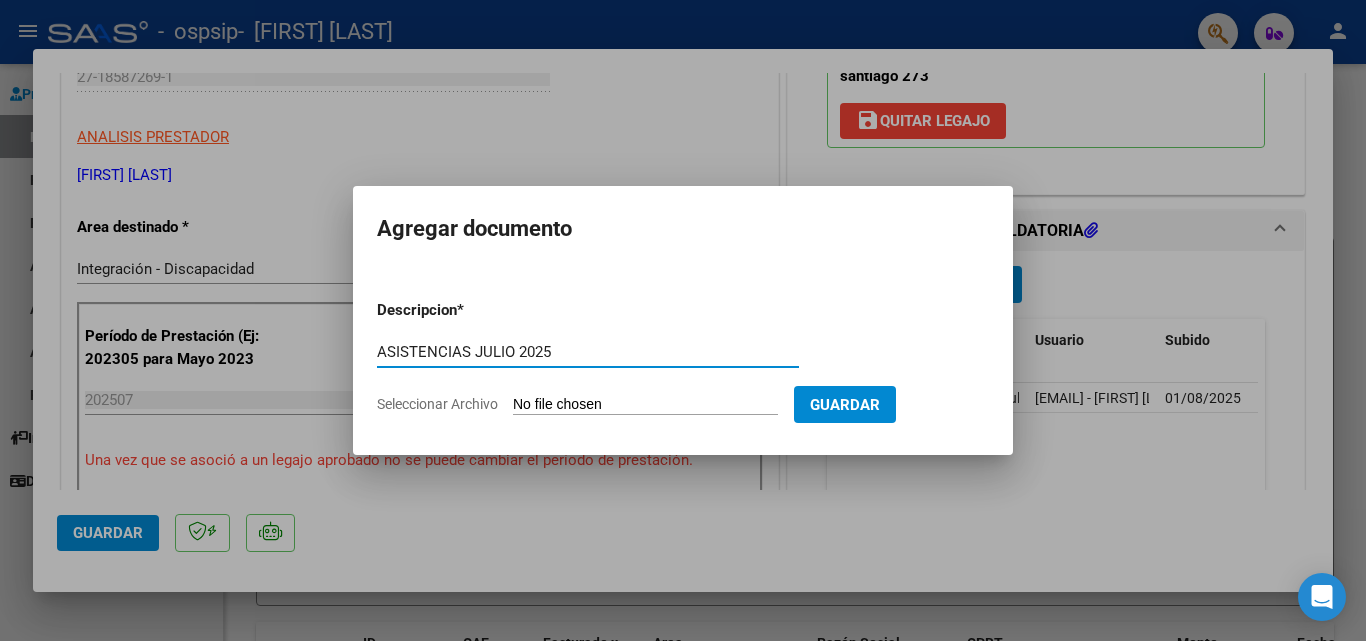 type on "ASISTENCIAS JULIO 2025" 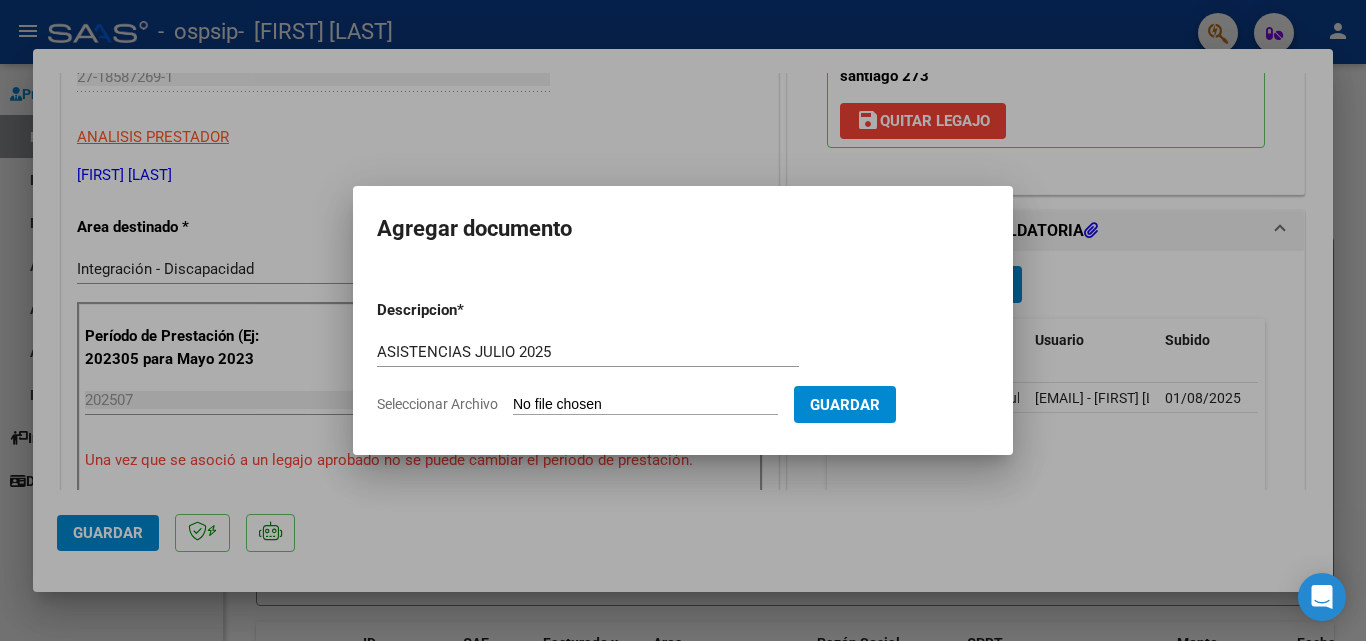 type on "C:\fakepath\ASISTENCIAS CUSA LUCIA JULIO 2025.pdf" 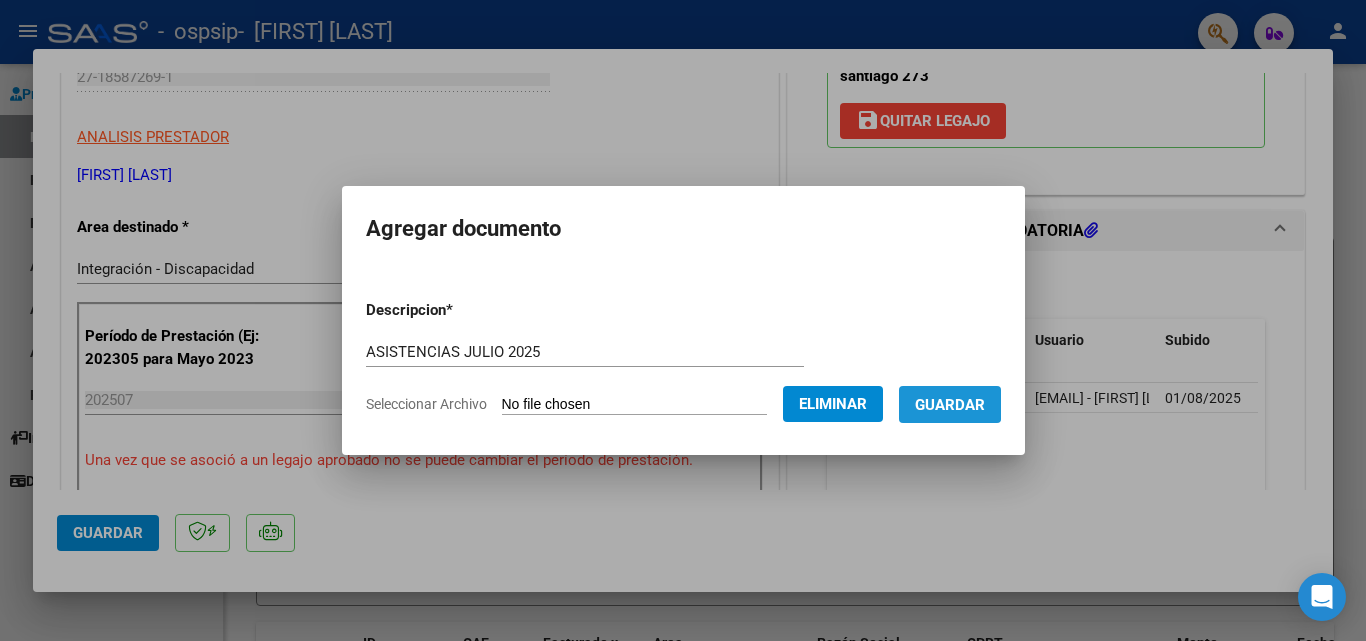 click on "Guardar" at bounding box center (950, 405) 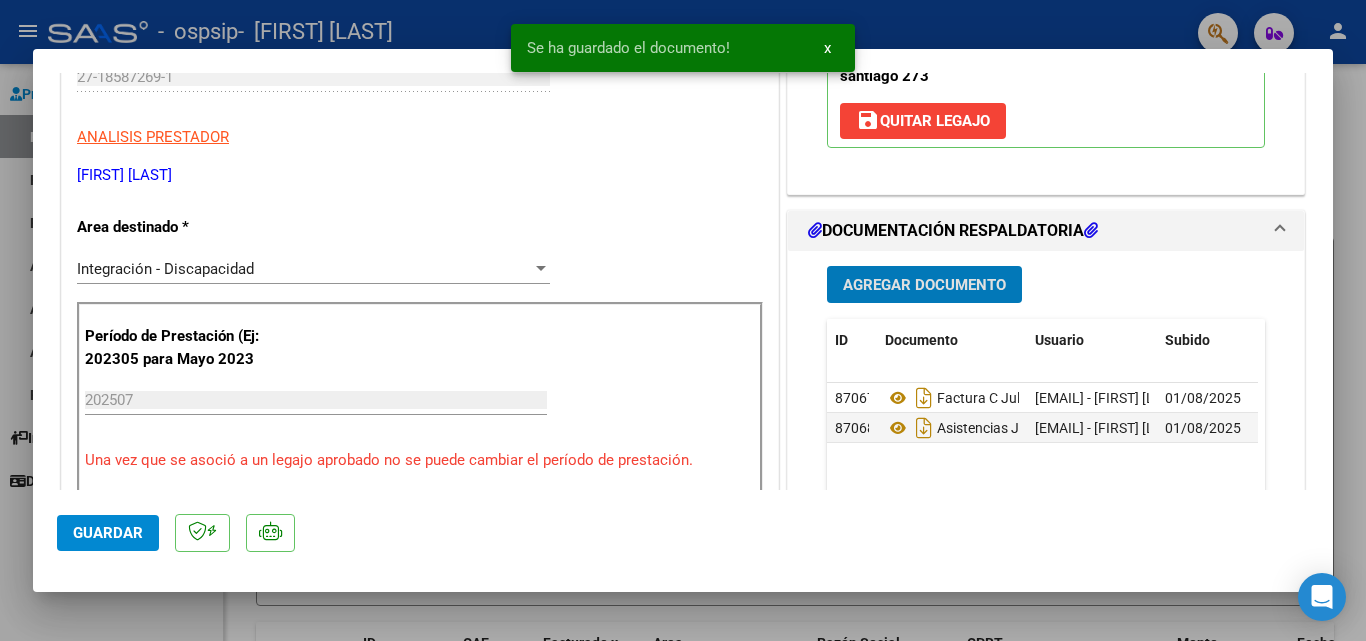 click on "Agregar Documento" at bounding box center [924, 285] 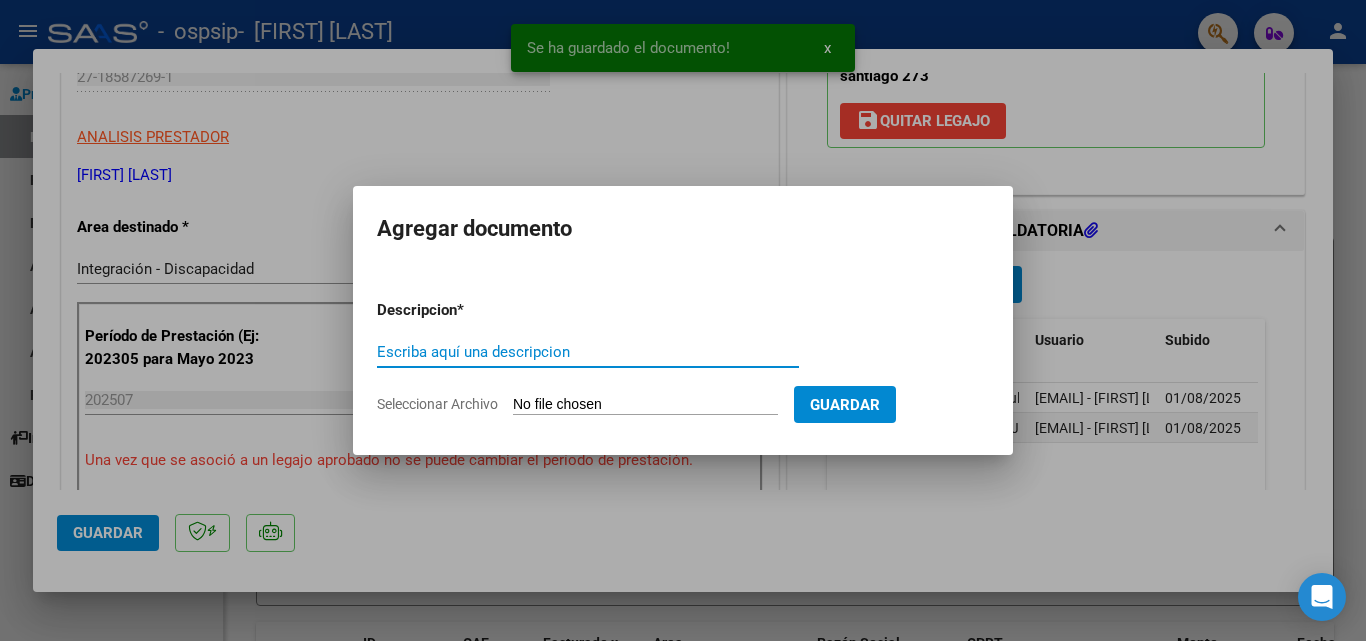 click on "Escriba aquí una descripcion" at bounding box center [588, 352] 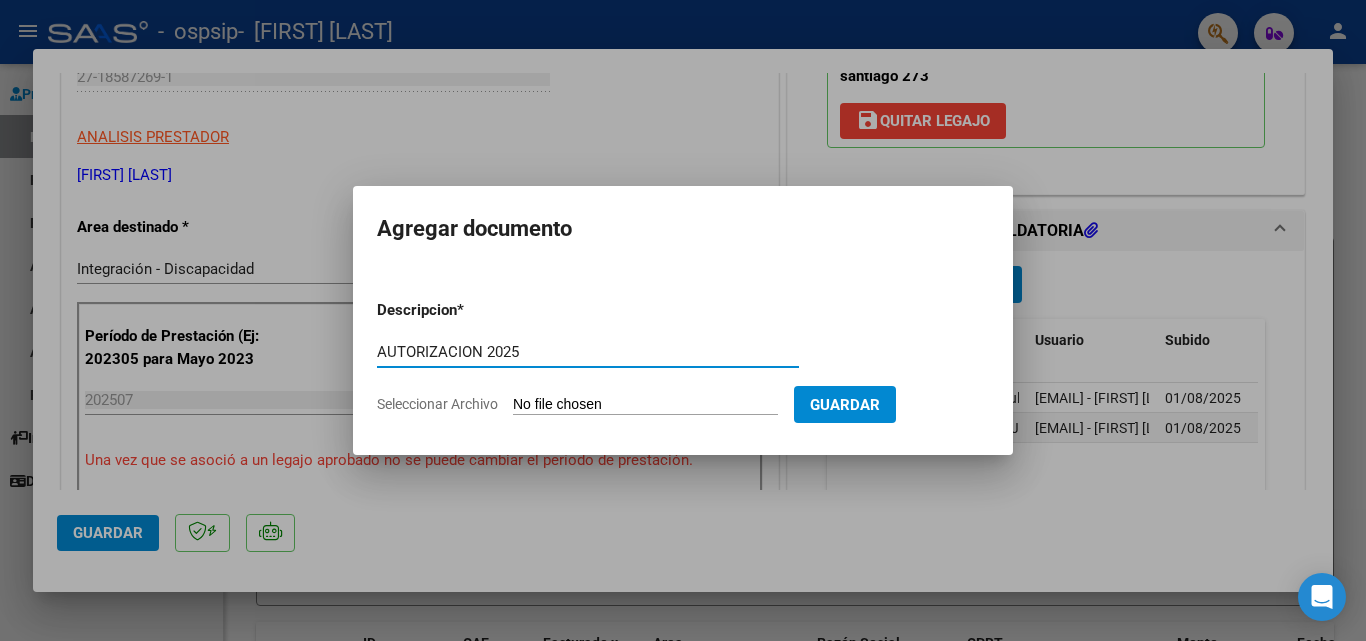 type on "AUTORIZACION 2025" 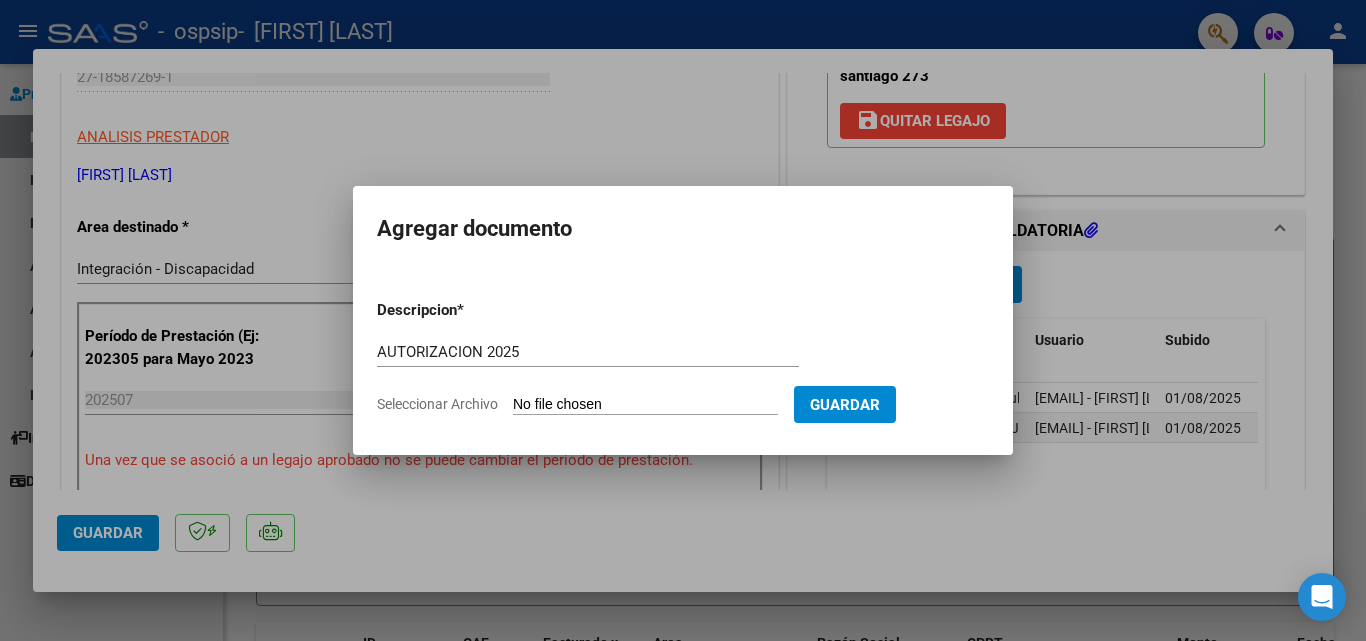 click on "Descripcion  *   AUTORIZACION 2025 Escriba aquí una descripcion  Seleccionar Archivo Guardar" at bounding box center [683, 357] 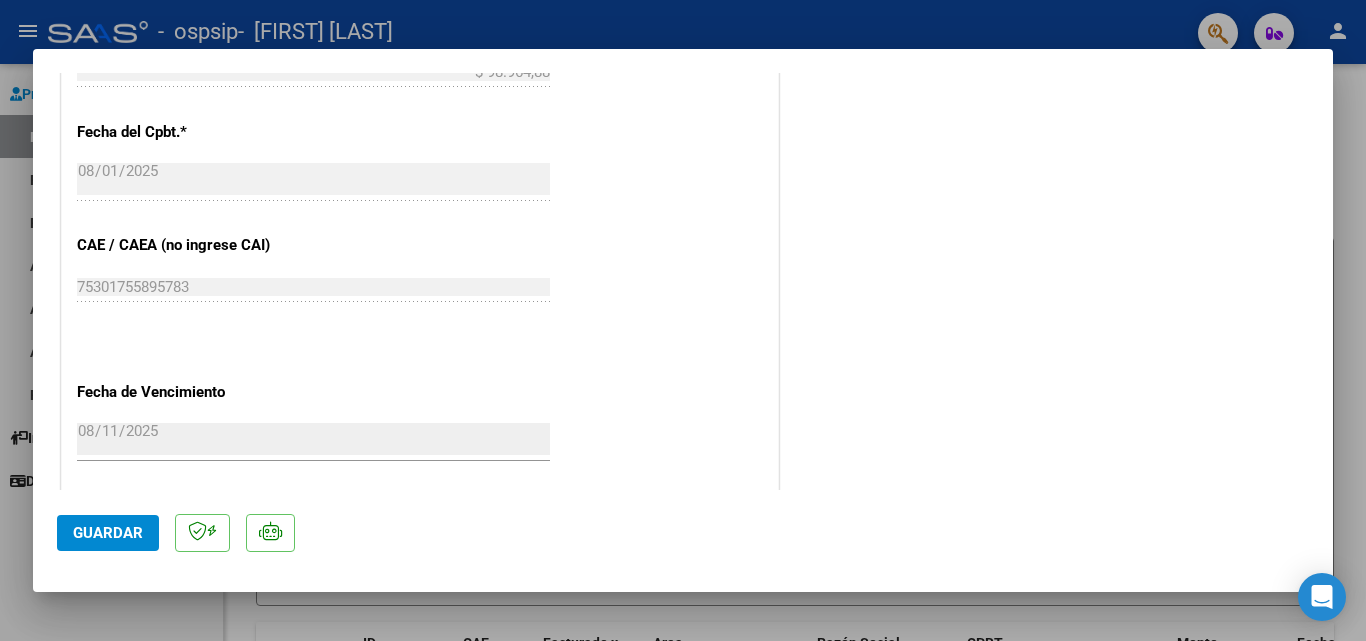 scroll, scrollTop: 1373, scrollLeft: 0, axis: vertical 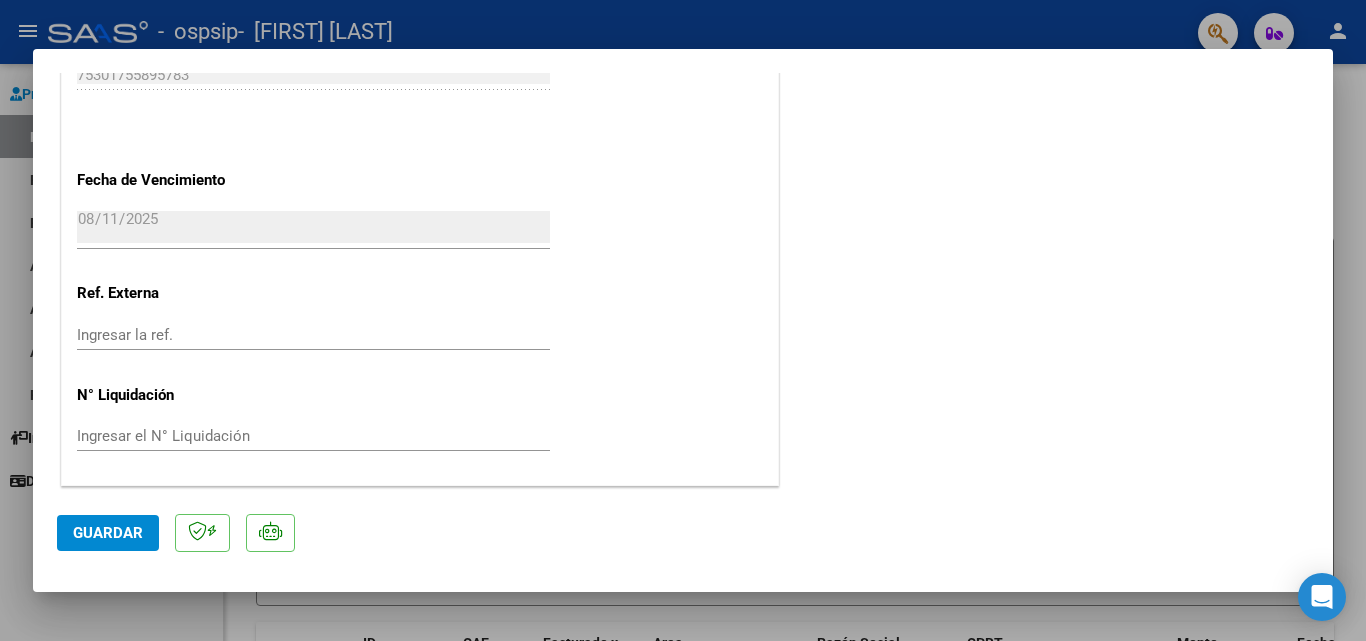 drag, startPoint x: 99, startPoint y: 532, endPoint x: 115, endPoint y: 529, distance: 16.27882 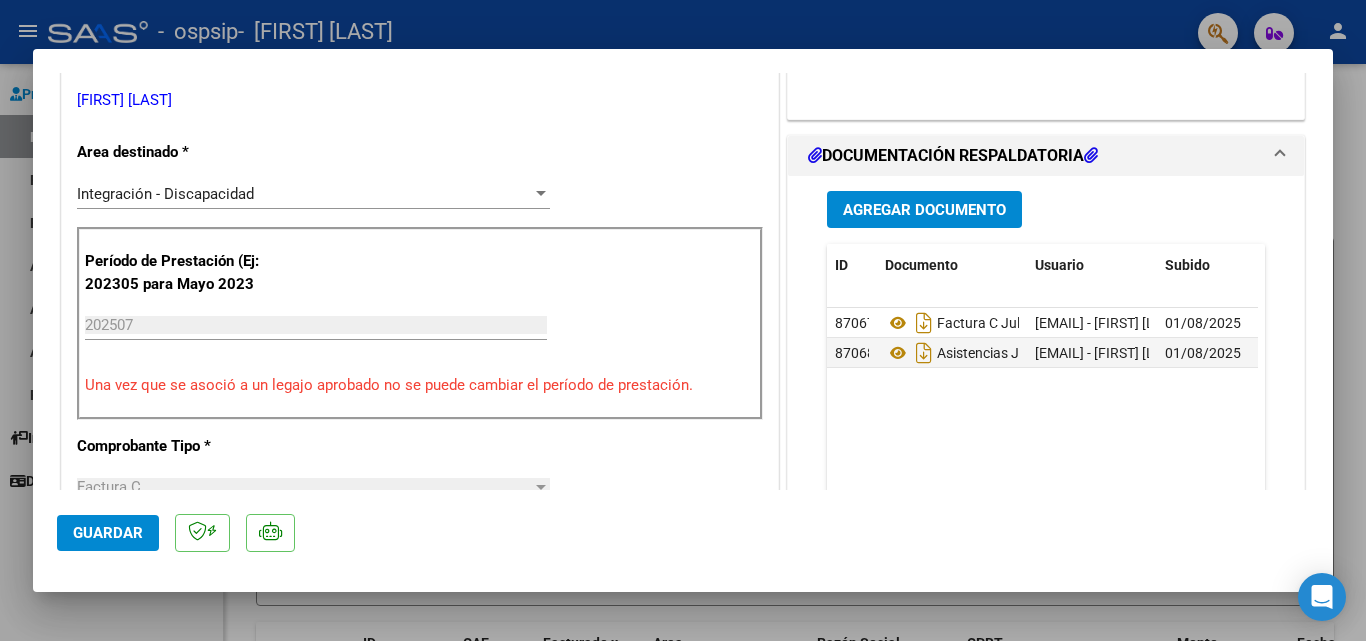 scroll, scrollTop: 0, scrollLeft: 0, axis: both 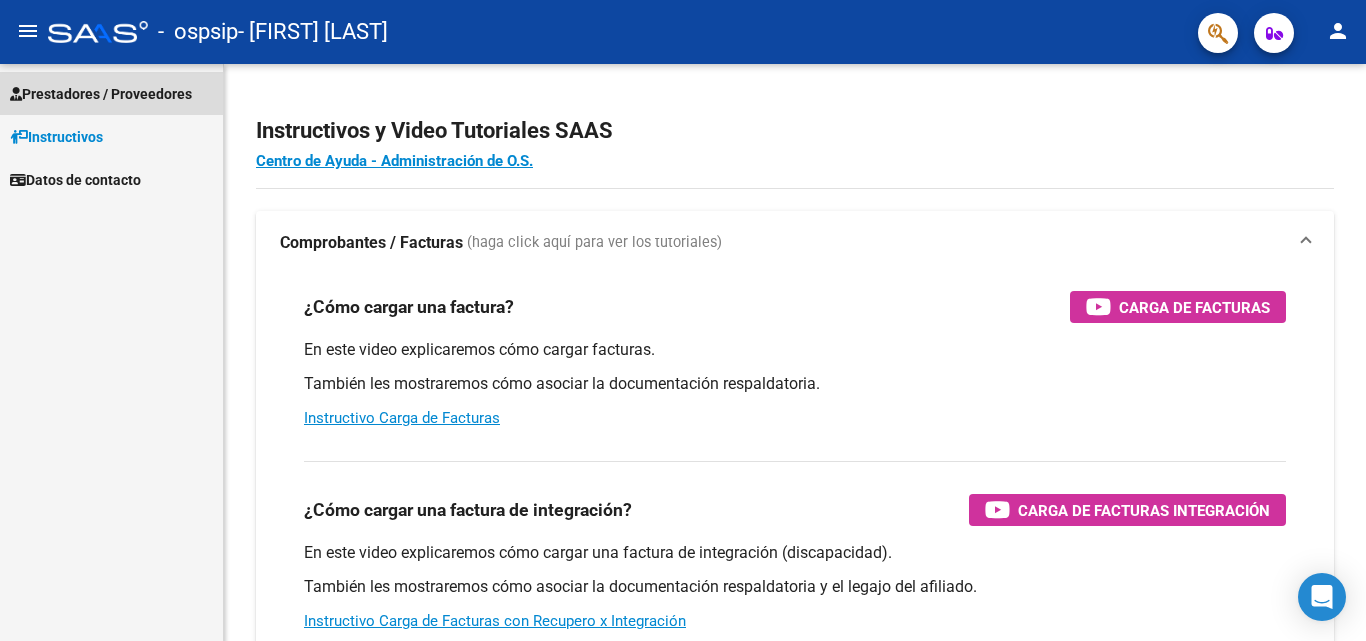 click on "Prestadores / Proveedores" at bounding box center [101, 94] 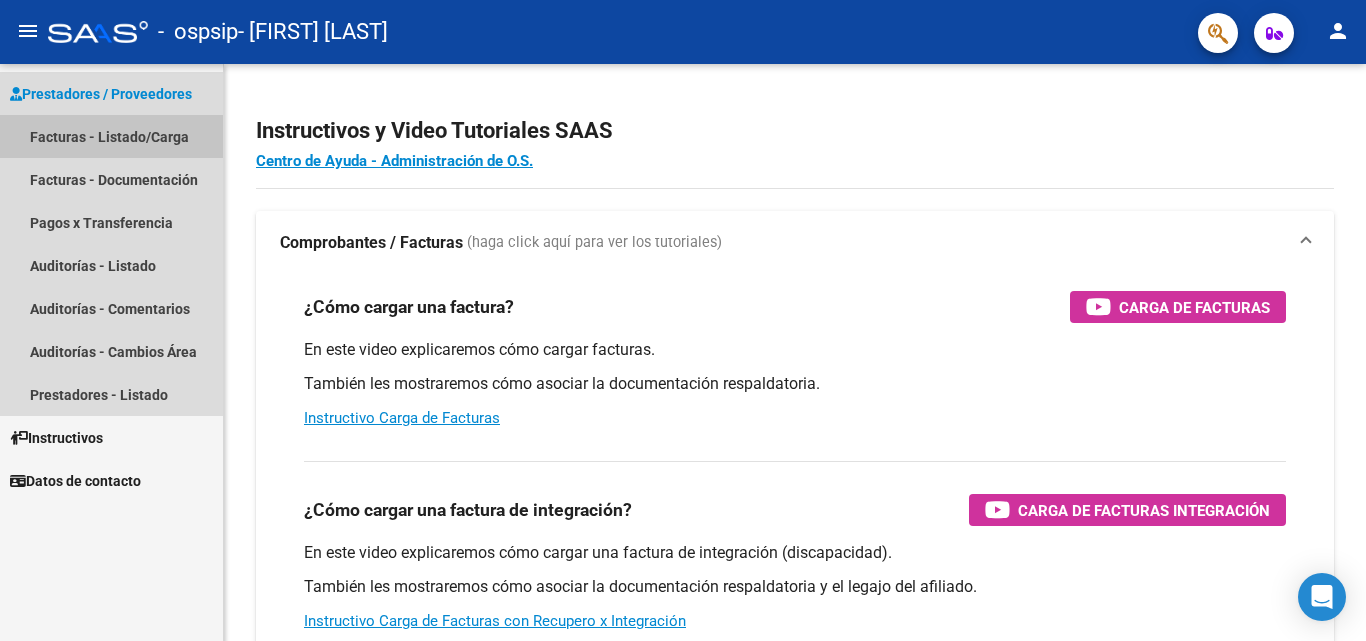 click on "Facturas - Listado/Carga" at bounding box center [111, 136] 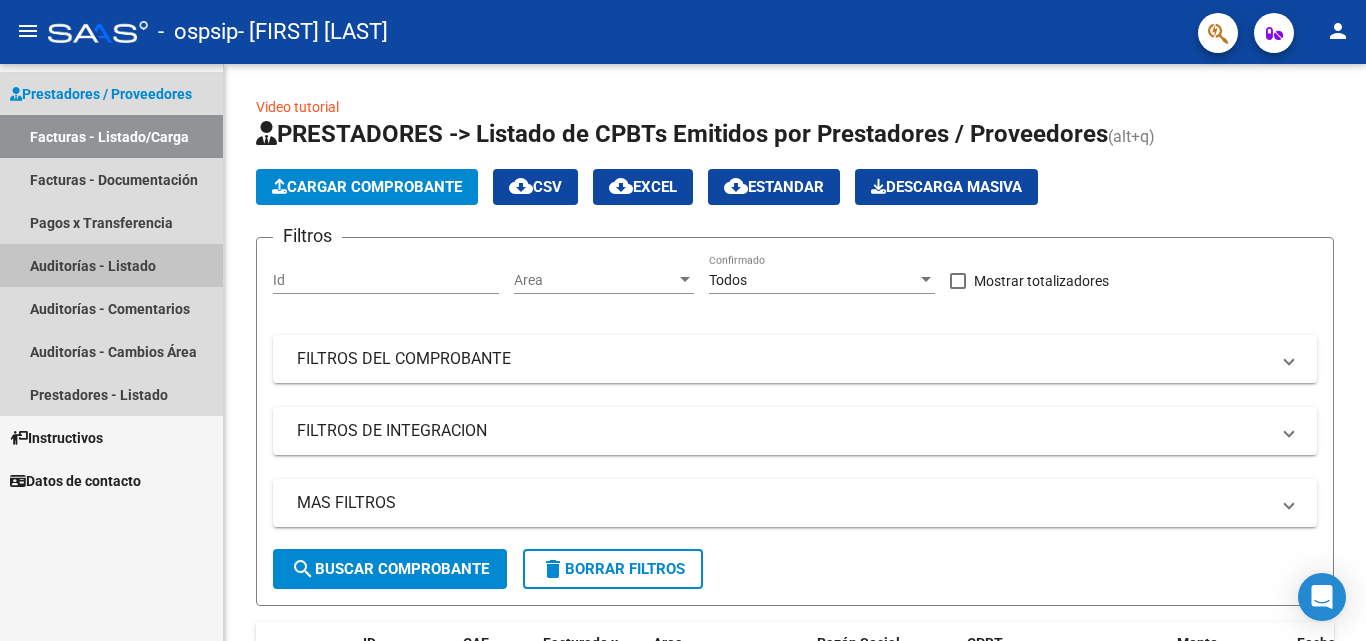 click on "Auditorías - Listado" at bounding box center [111, 265] 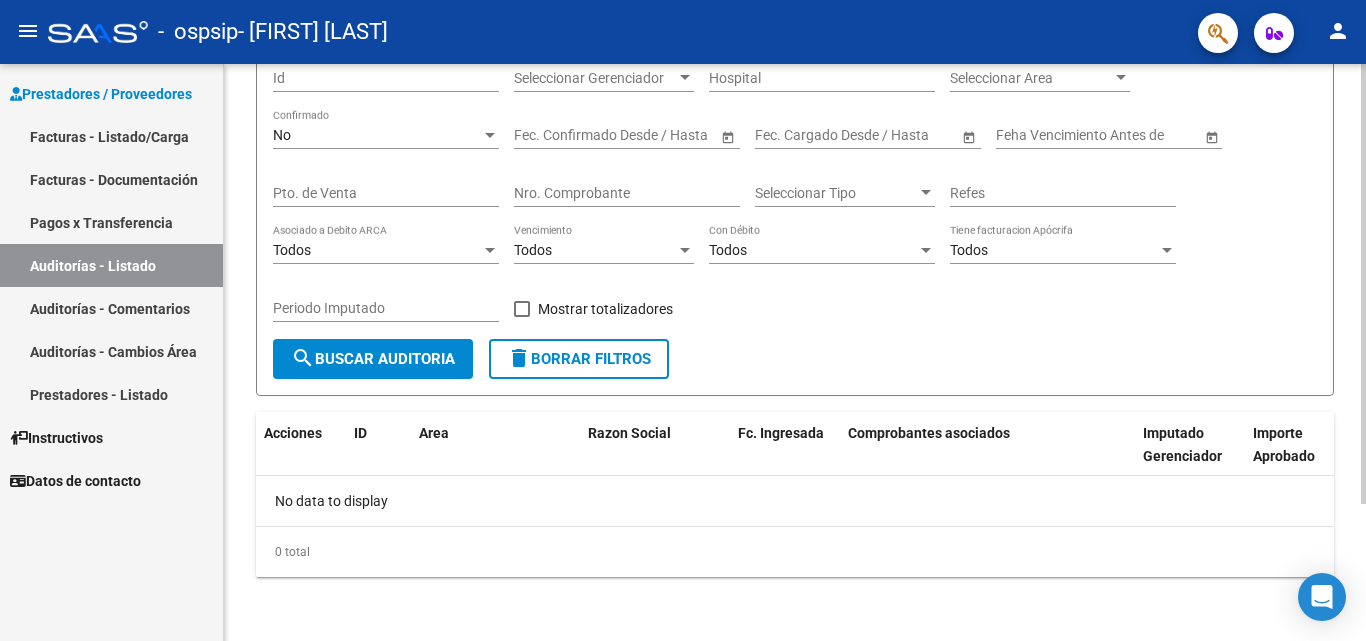 scroll, scrollTop: 0, scrollLeft: 0, axis: both 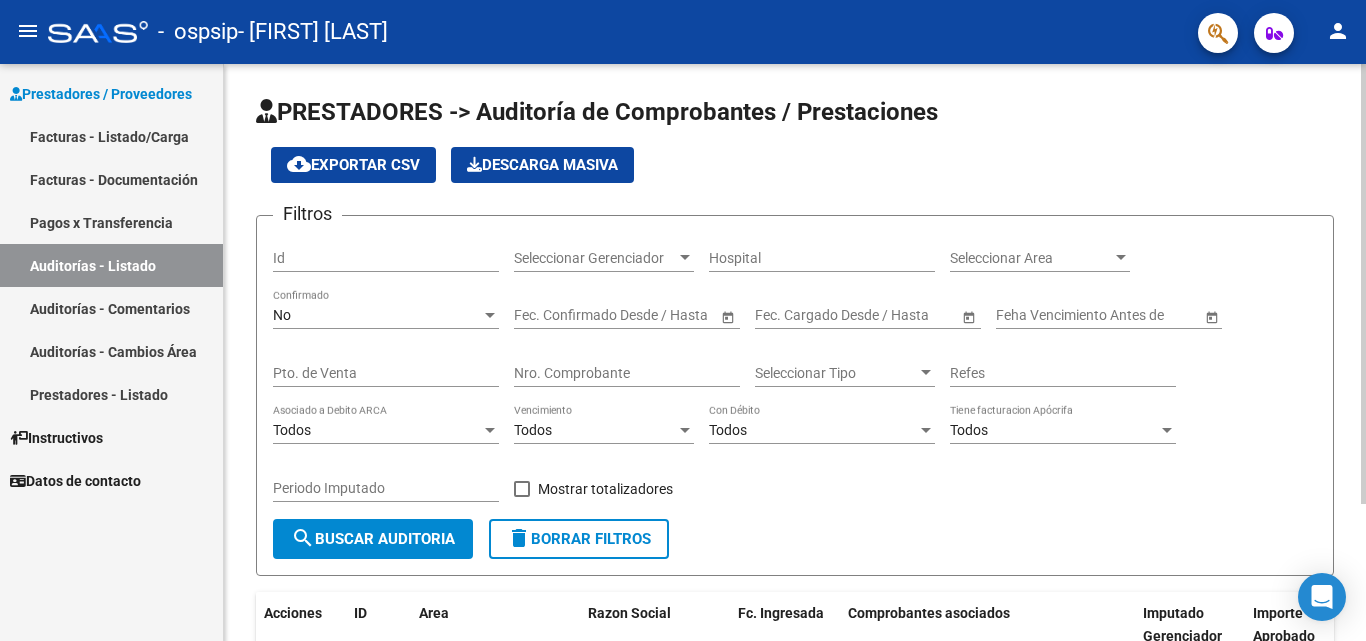 click on "PRESTADORES -> Auditoría de Comprobantes / Prestaciones cloud_download  Exportar CSV   Descarga Masiva
Filtros Id Seleccionar Gerenciador Seleccionar Gerenciador Hospital Seleccionar Area Seleccionar Area No Confirmado Start date – End date Fec. Confirmado Desde / Hasta Start date – End date Fec. Cargado Desde / Hasta Feha Vencimiento Antes de Pto. de Venta Nro. Comprobante Seleccionar Tipo Seleccionar Tipo Refes Todos Asociado a Debito ARCA Todos Vencimiento Todos Con Débito Todos Tiene facturacion Apócrifa Periodo Imputado    Mostrar totalizadores search  Buscar Auditoria  delete  Borrar Filtros  Acciones ID Area Razon Social Fc. Ingresada Comprobantes asociados Imputado Gerenciador Importe Aprobado Importe Debitado Importe Comprobantes Vencimiento FC Creado Usuario Confirmado Por Comentario Vencimiento Auditoría Auditoría externa creada Período Imputado Fecha Debitado x ARCA Monto Debitado x ARCA No data to display  0 total   1" 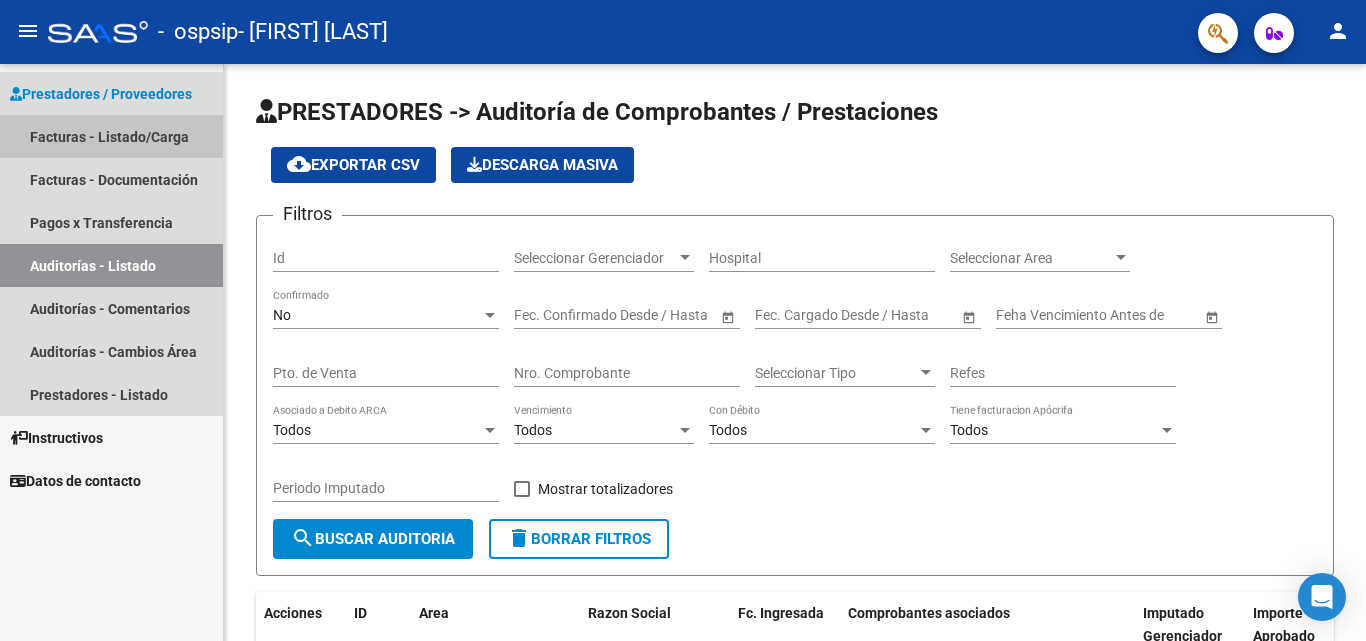 click on "Facturas - Listado/Carga" at bounding box center [111, 136] 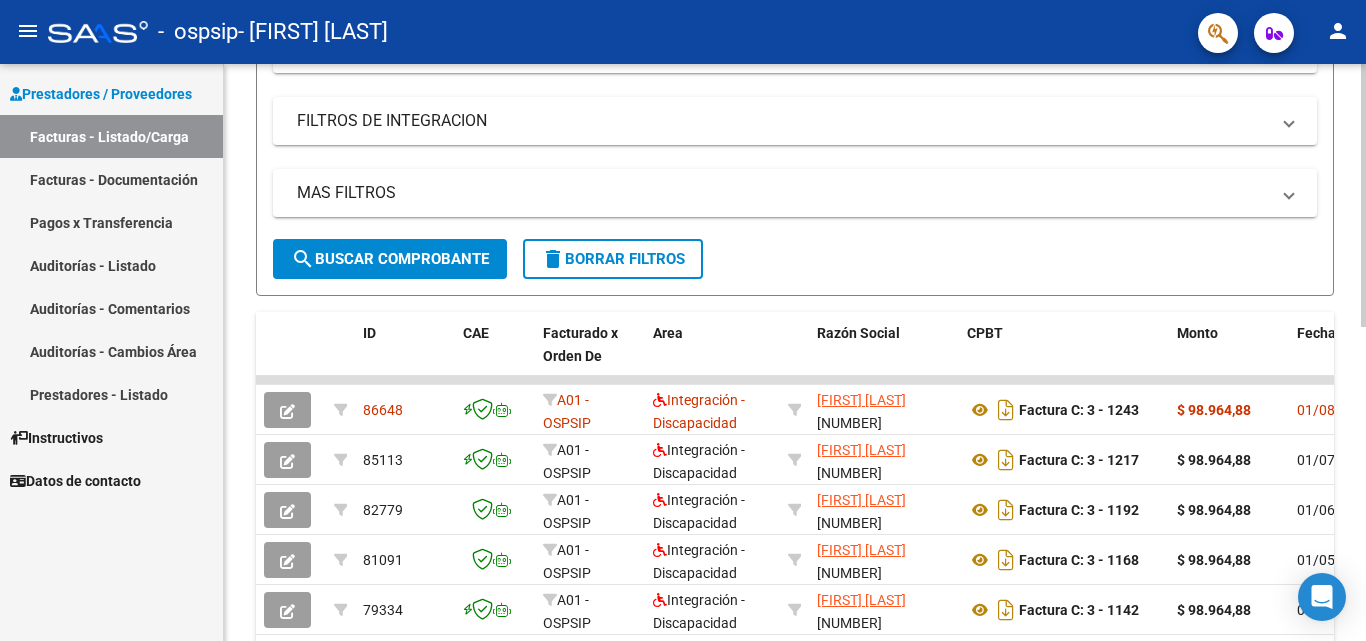 scroll, scrollTop: 0, scrollLeft: 0, axis: both 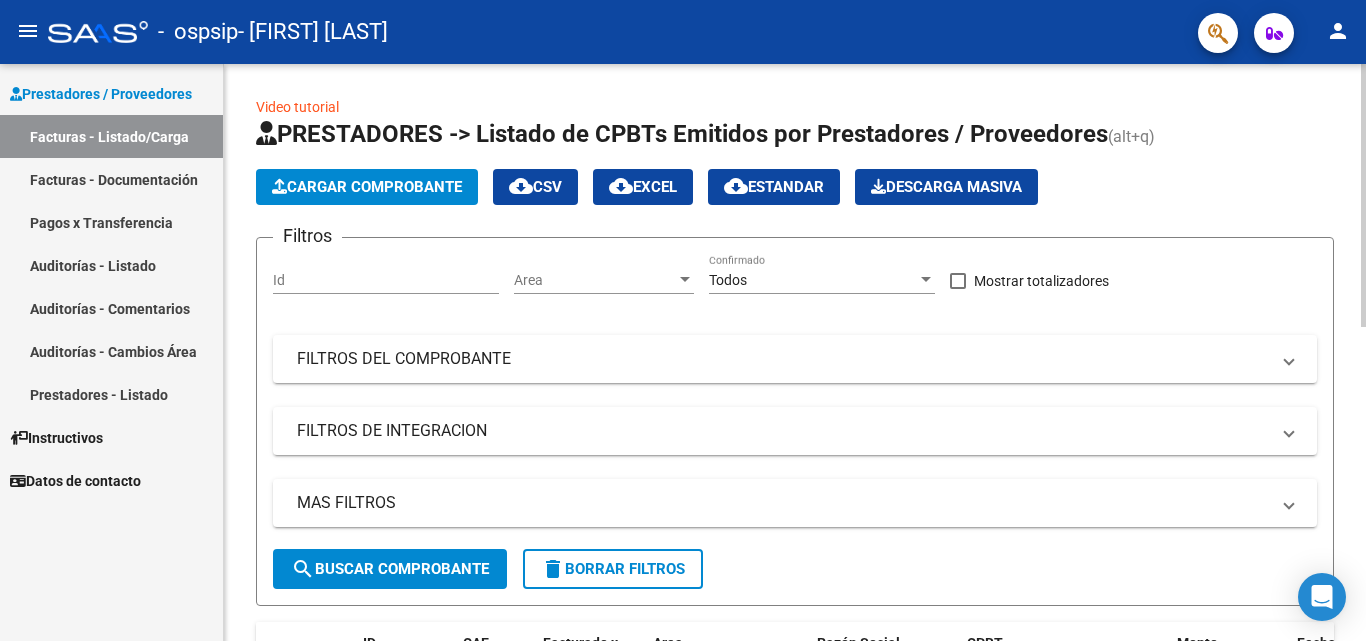 click on "menu -   ospsip   - DOCAMPO FLORENCIA person    Prestadores / Proveedores Facturas - Listado/Carga Facturas - Documentación Pagos x Transferencia Auditorías - Listado Auditorías - Comentarios Auditorías - Cambios Área Prestadores - Listado    Instructivos    Datos de contacto  Video tutorial   PRESTADORES -> Listado de CPBTs Emitidos por Prestadores / Proveedores (alt+q)   Cargar Comprobante
cloud_download  CSV  cloud_download  EXCEL  cloud_download  Estandar   Descarga Masiva
Filtros Id Area Area Todos Confirmado   Mostrar totalizadores   FILTROS DEL COMPROBANTE  Comprobante Tipo Comprobante Tipo Start date – End date Fec. Comprobante Desde / Hasta Días Emisión Desde(cant. días) Días Emisión Hasta(cant. días) CUIT / Razón Social Pto. Venta Nro. Comprobante Código SSS CAE Válido CAE Válido Todos Cargado Módulo Hosp. Todos Tiene facturacion Apócrifa Hospital Refes  FILTROS DE INTEGRACION  Período De Prestación Campos del Archivo de Rendición Devuelto x SSS (dr_envio) Todos Todos" 